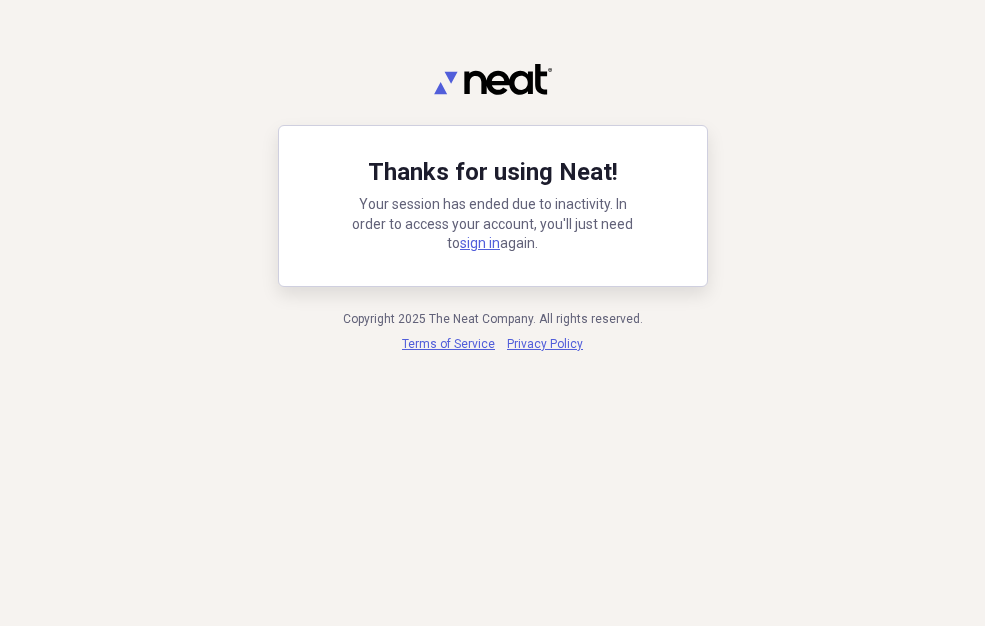 scroll, scrollTop: 0, scrollLeft: 0, axis: both 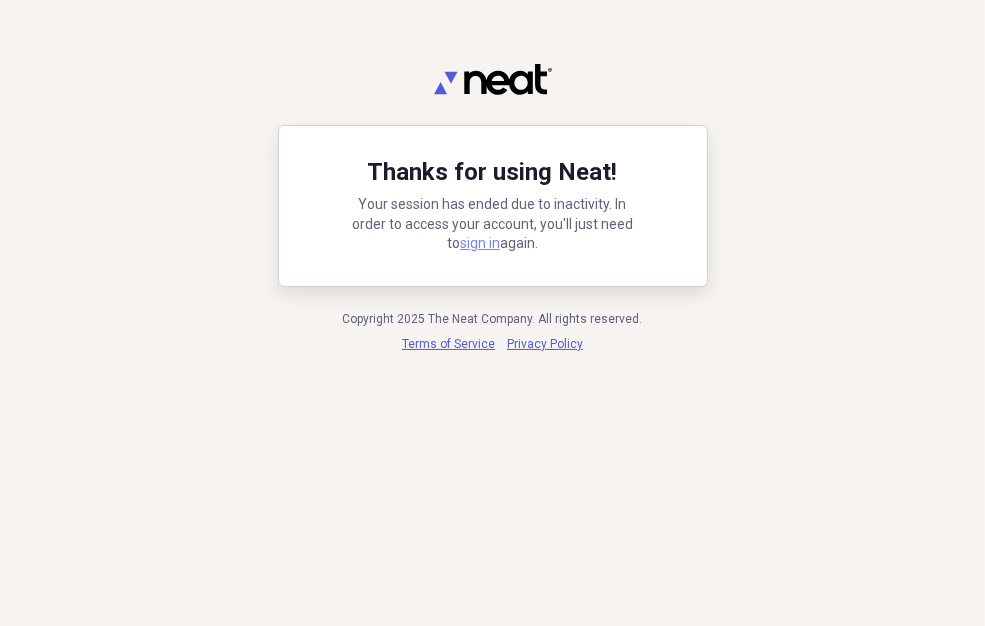 click on "sign in" at bounding box center (480, 243) 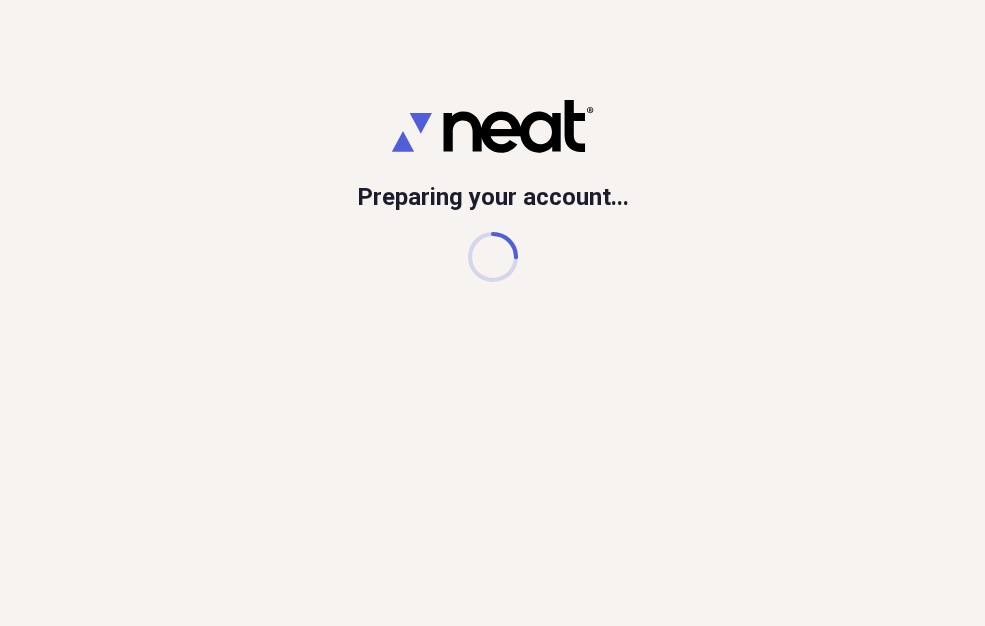 scroll, scrollTop: 0, scrollLeft: 0, axis: both 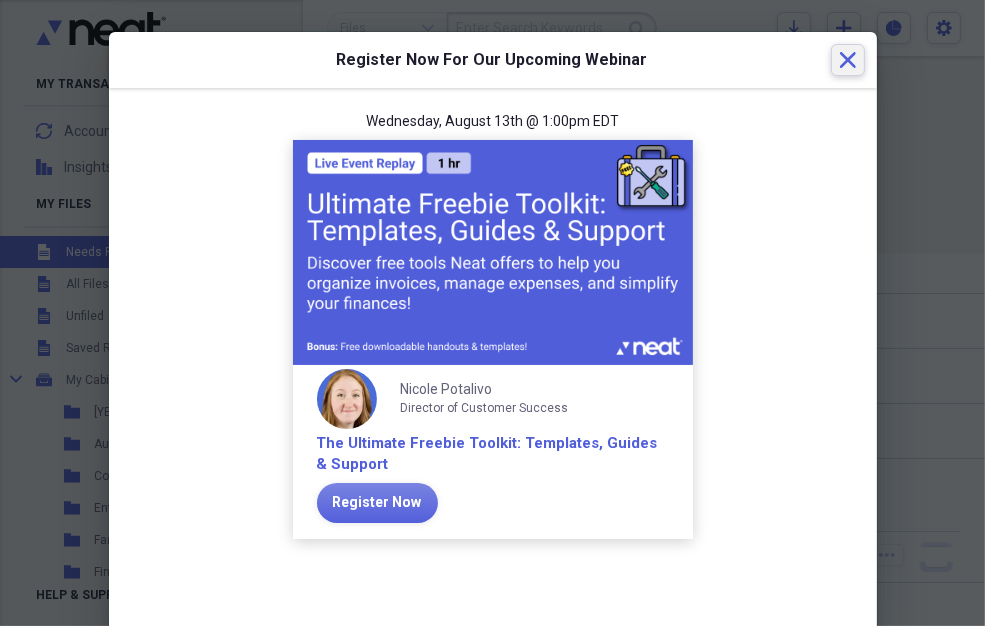 click on "Close" at bounding box center [848, 60] 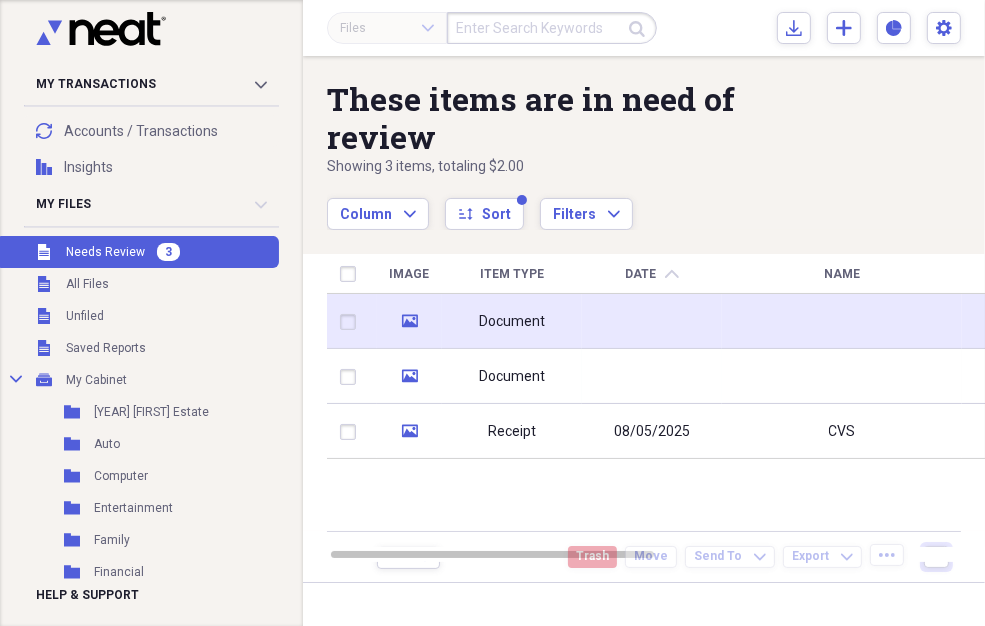 click on "Document" at bounding box center (512, 321) 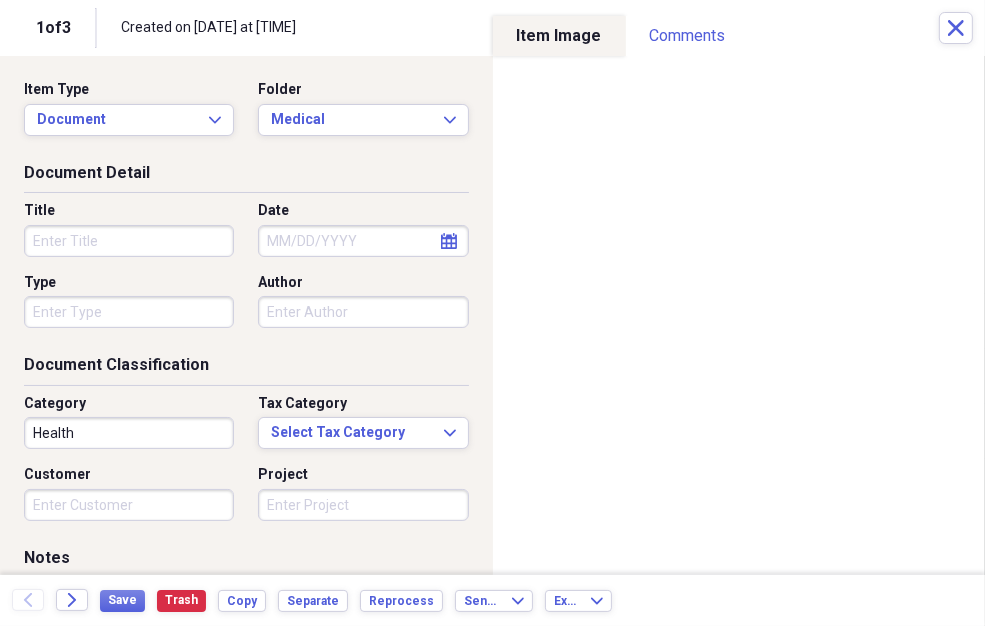 click on "Title" at bounding box center (129, 241) 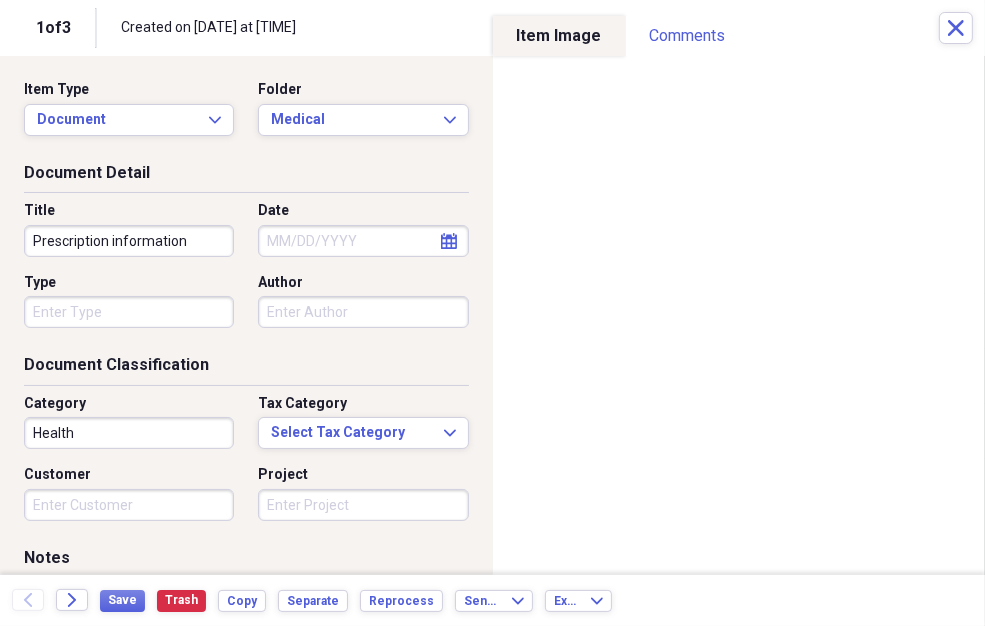 type on "Prescription information" 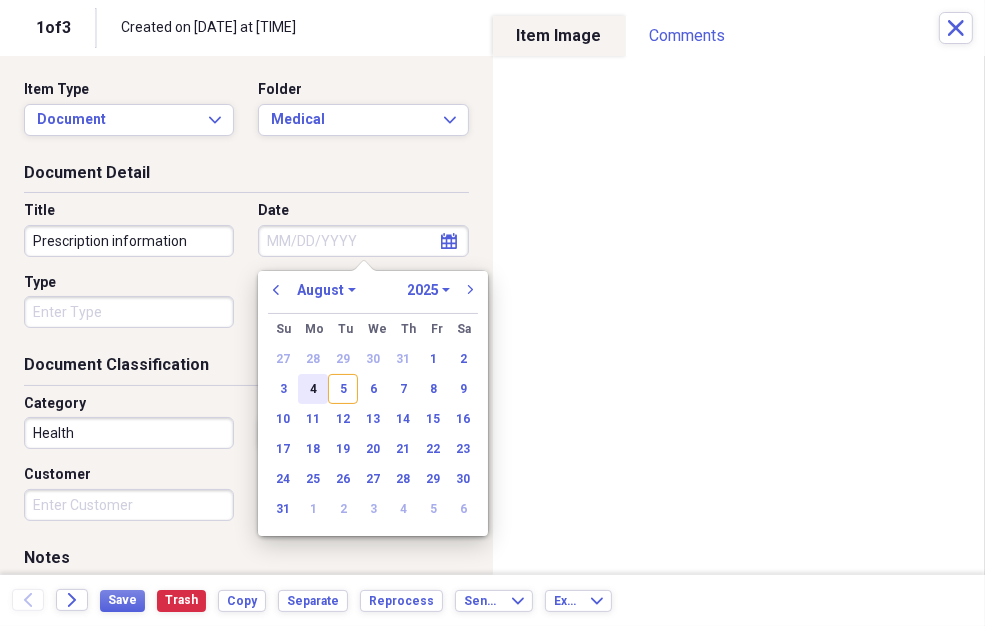 click on "4" at bounding box center (313, 389) 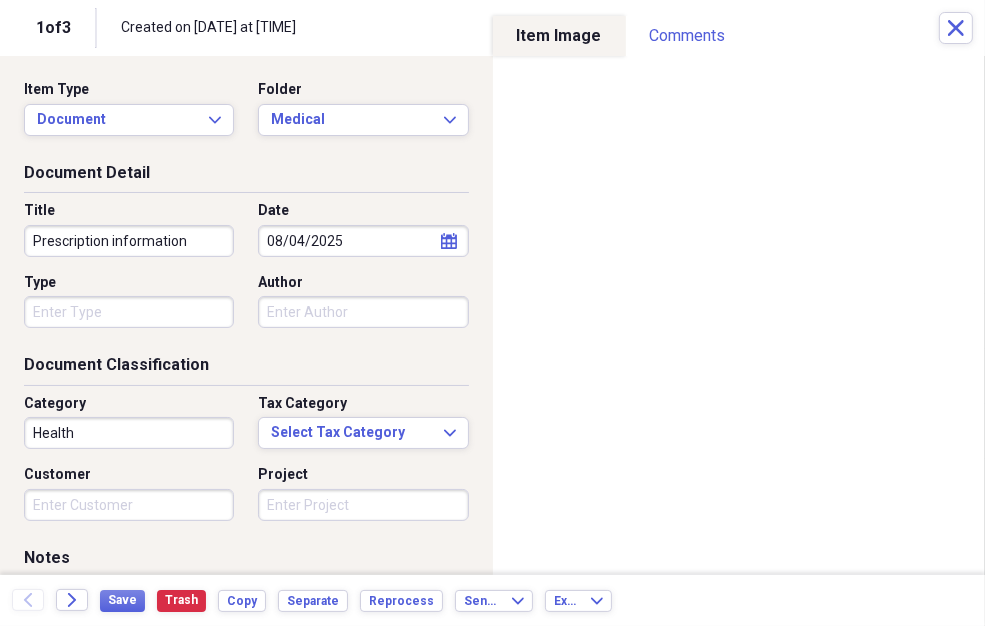 click on "Type" at bounding box center [129, 312] 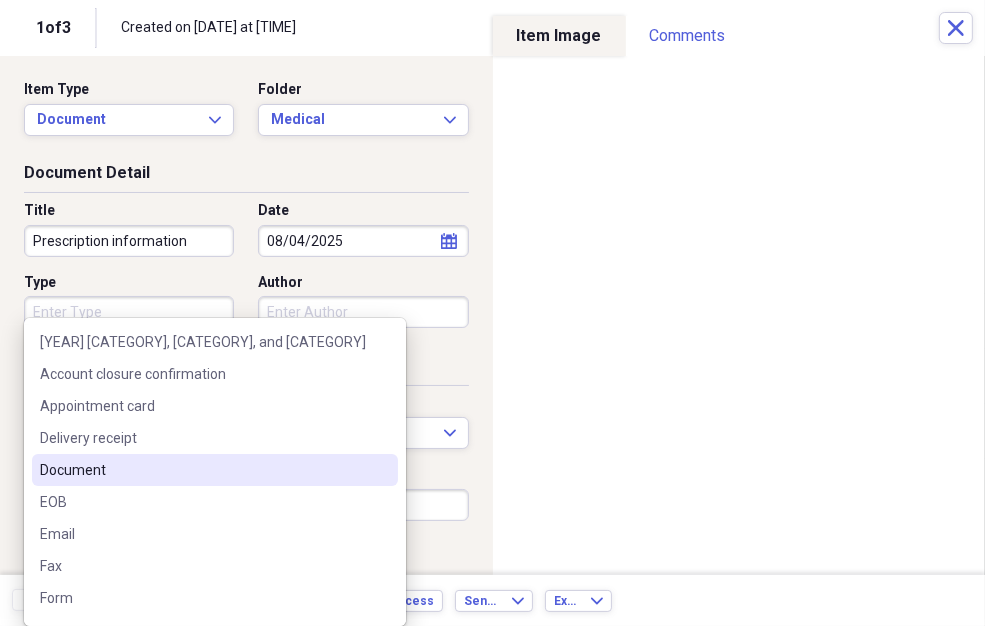 click on "Document" at bounding box center (203, 470) 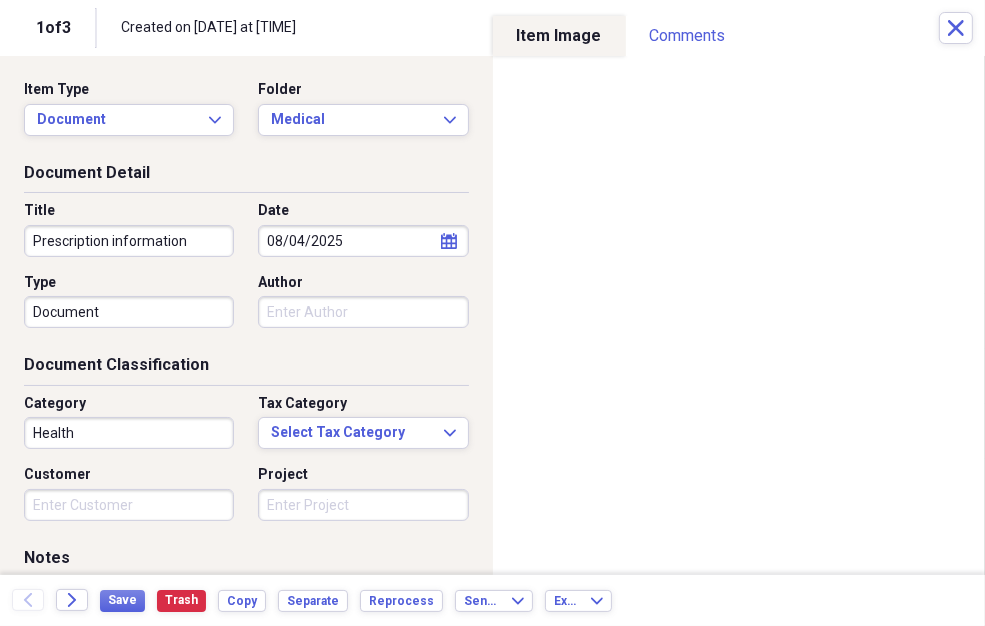 click on "Author" at bounding box center [363, 312] 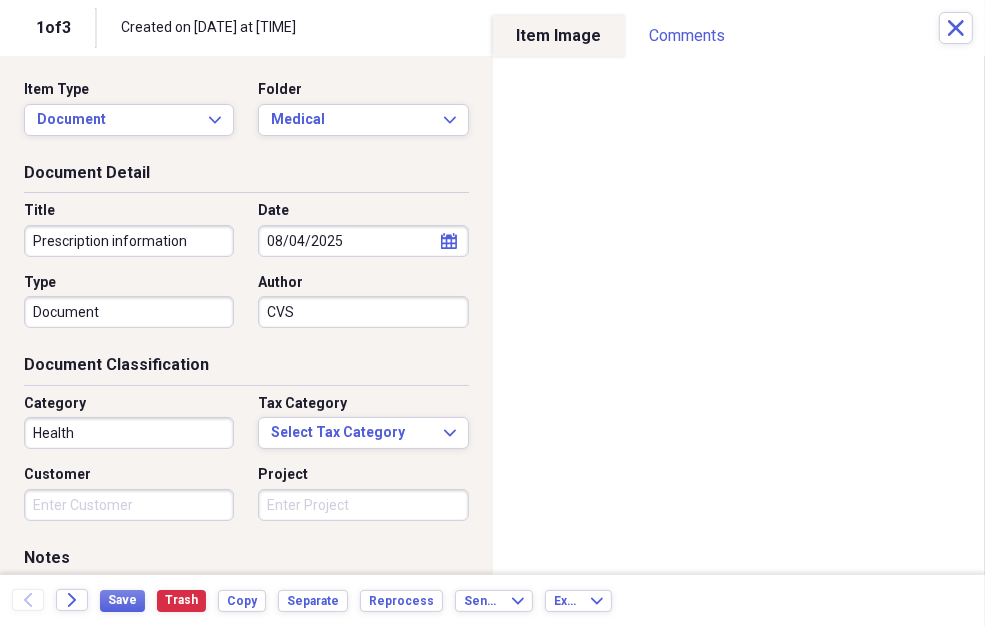 type on "CVS" 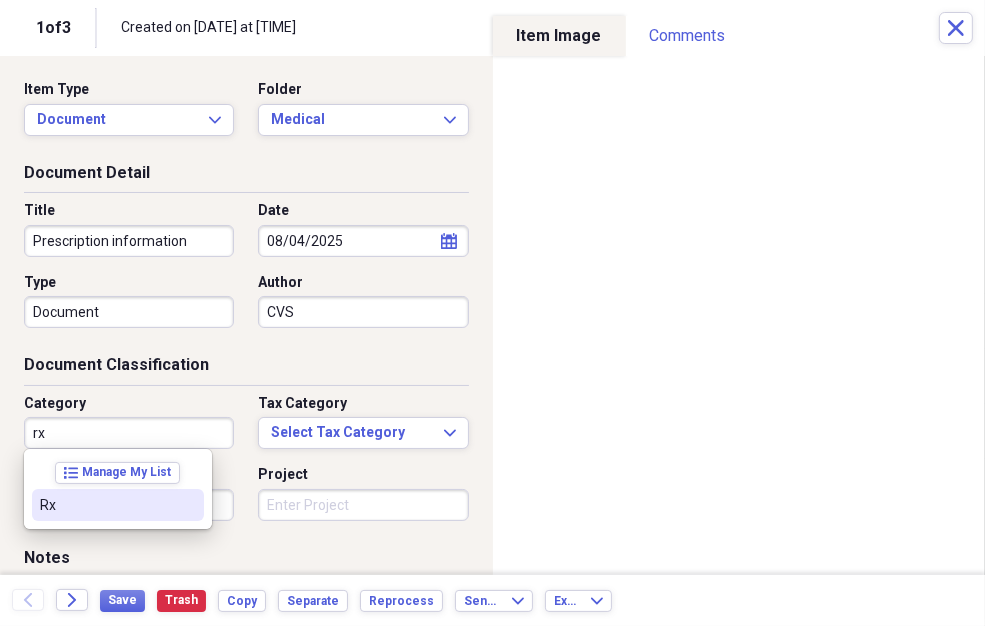 type on "Rx" 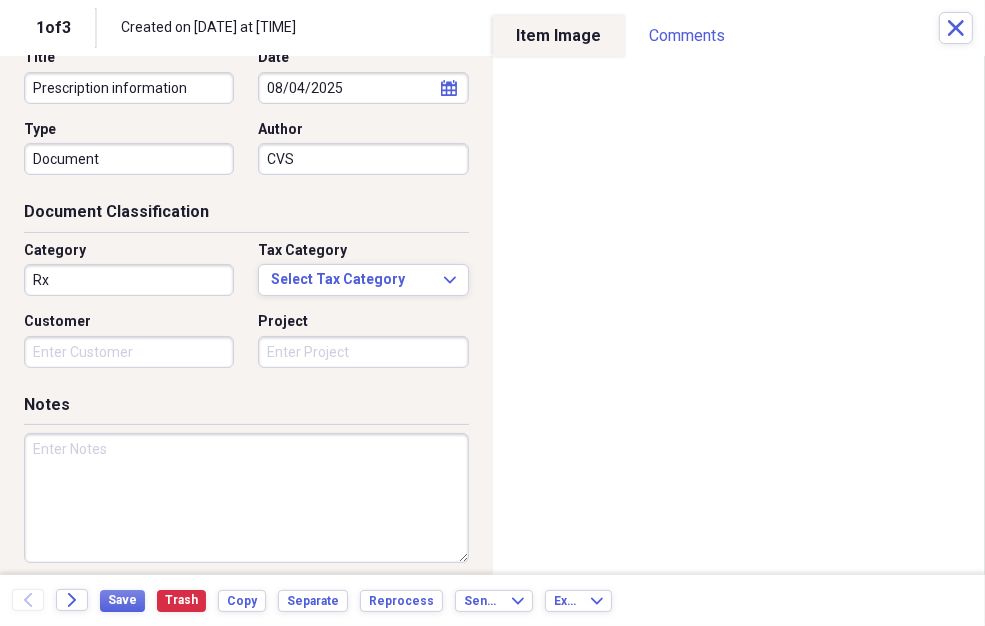 scroll, scrollTop: 214, scrollLeft: 0, axis: vertical 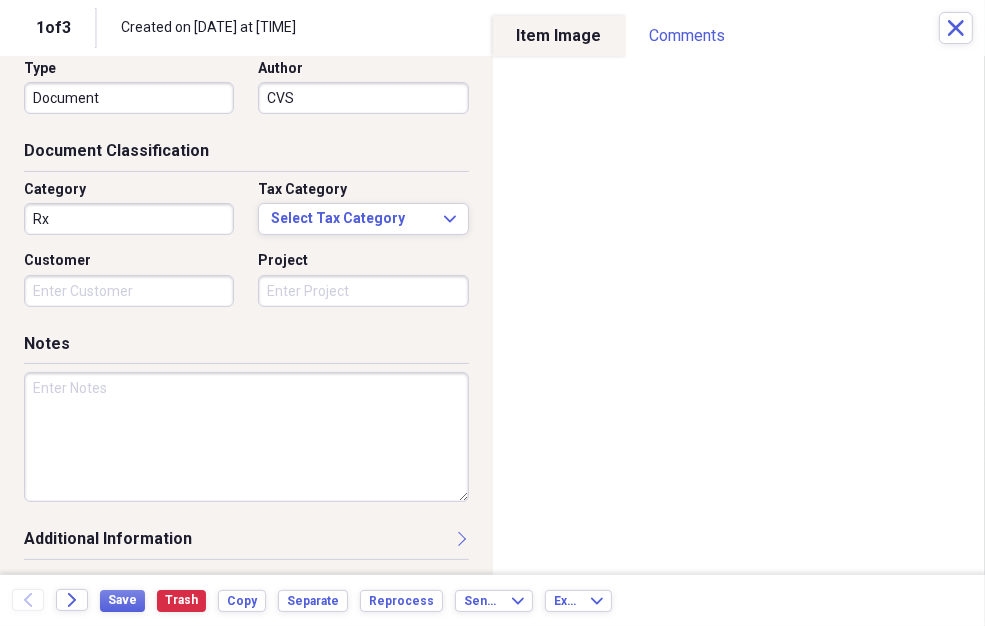 click at bounding box center (246, 437) 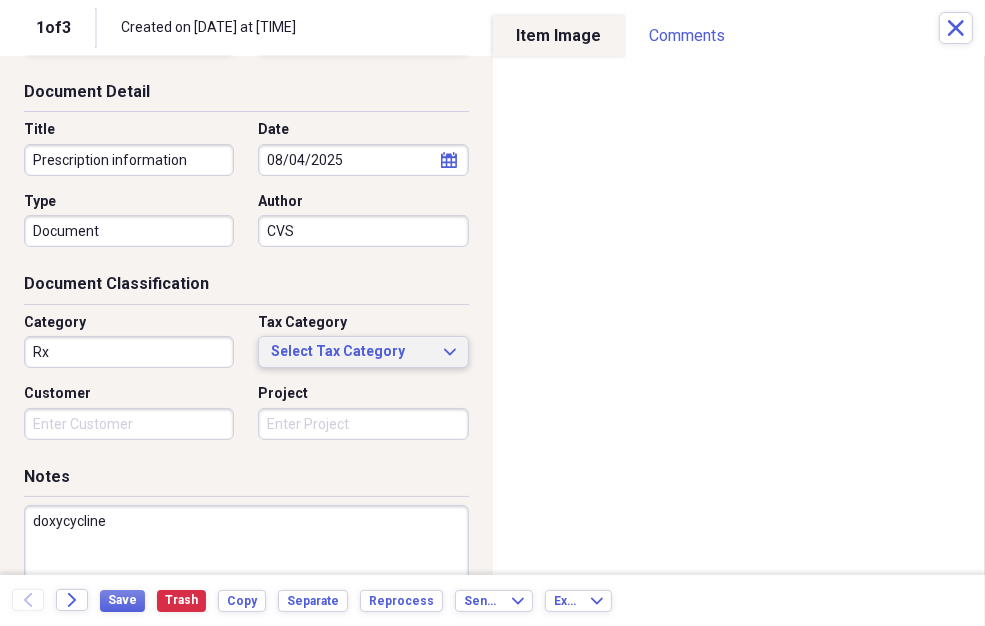scroll, scrollTop: 0, scrollLeft: 0, axis: both 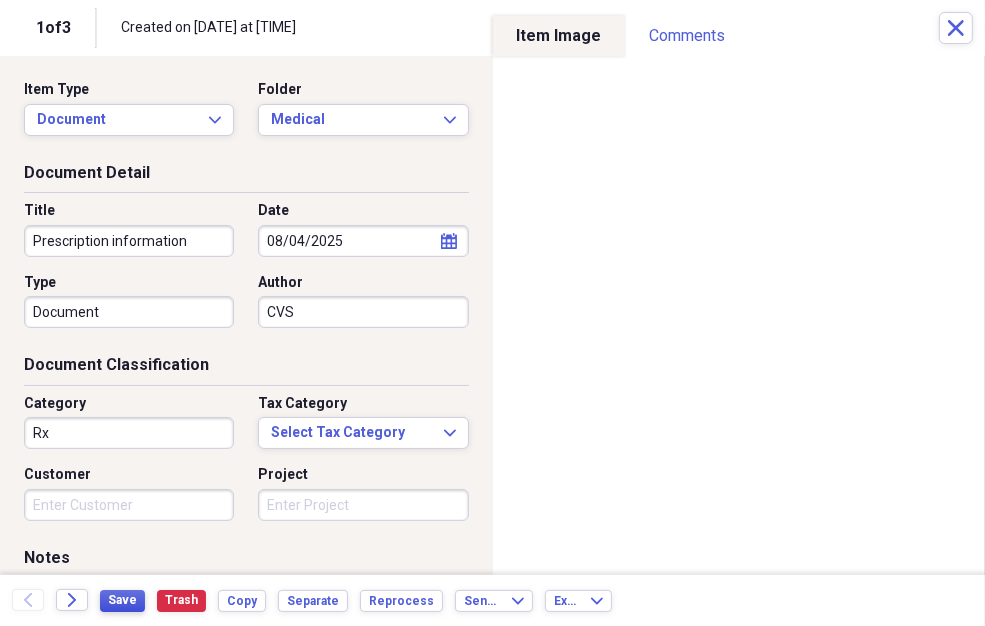 type on "doxycycline" 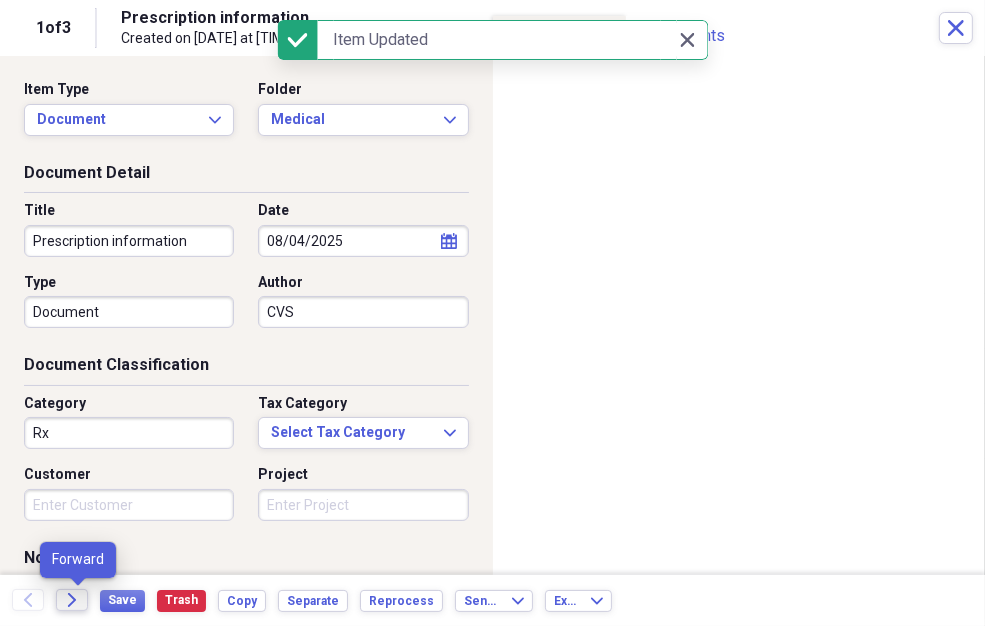 click on "Forward" 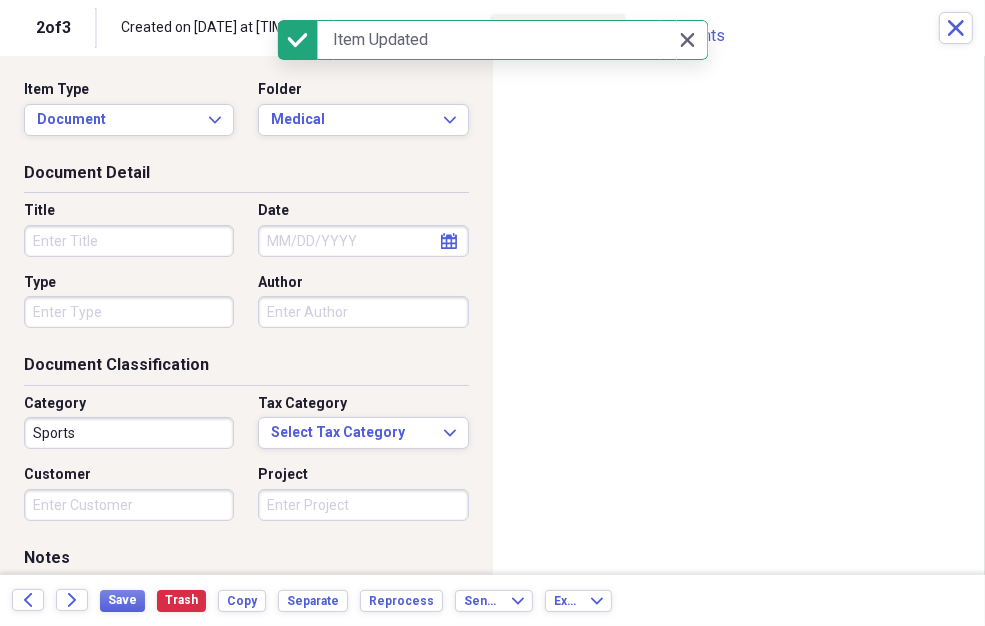 click on "Title" at bounding box center [129, 241] 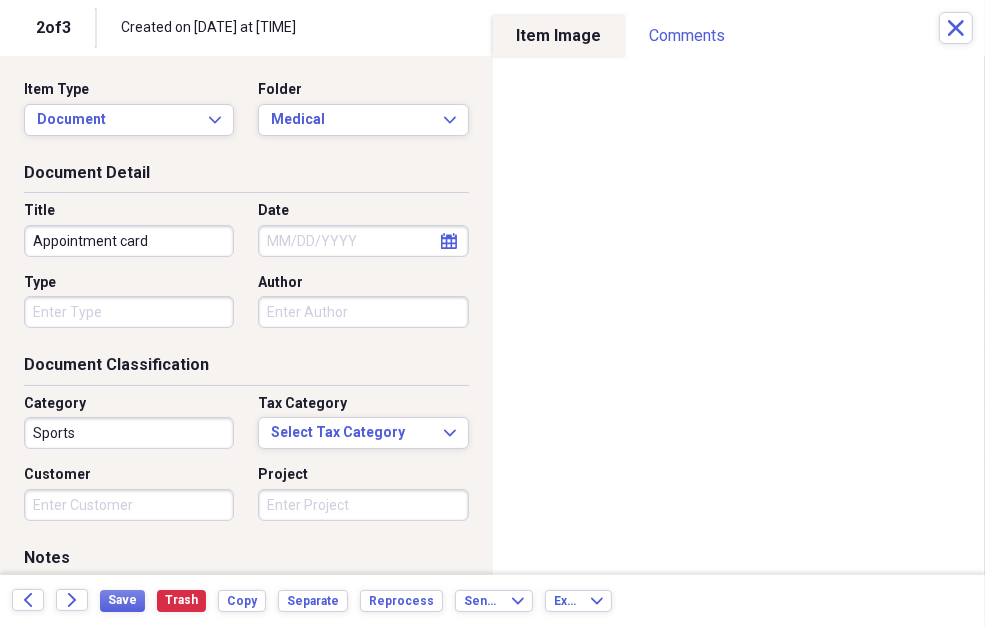 type on "Appointment card" 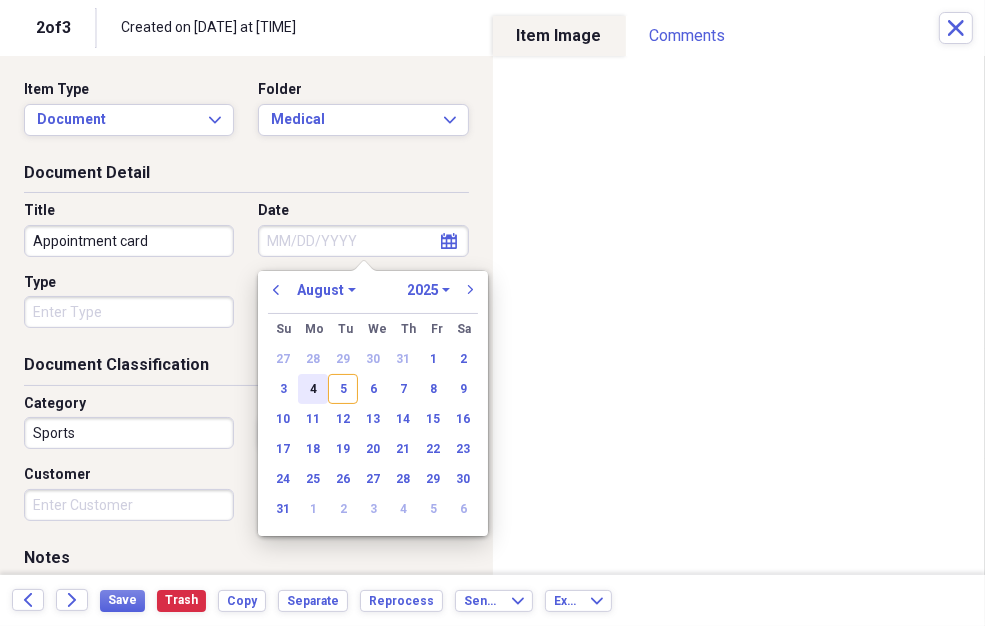 click on "4" at bounding box center (313, 389) 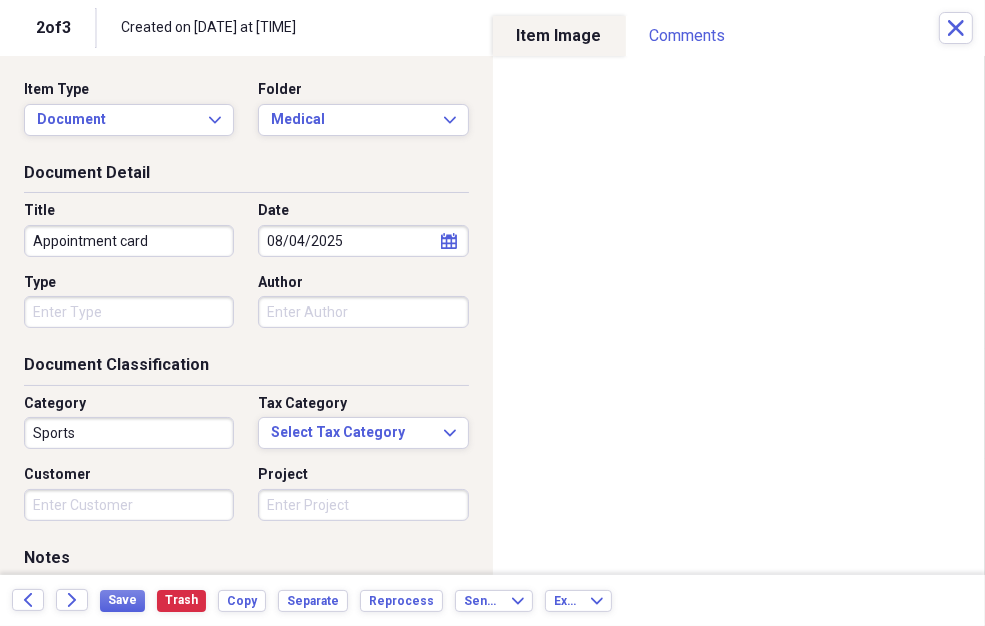 click on "Title Appointment card Date [DATE] calendar Calendar Type Author" at bounding box center (246, 272) 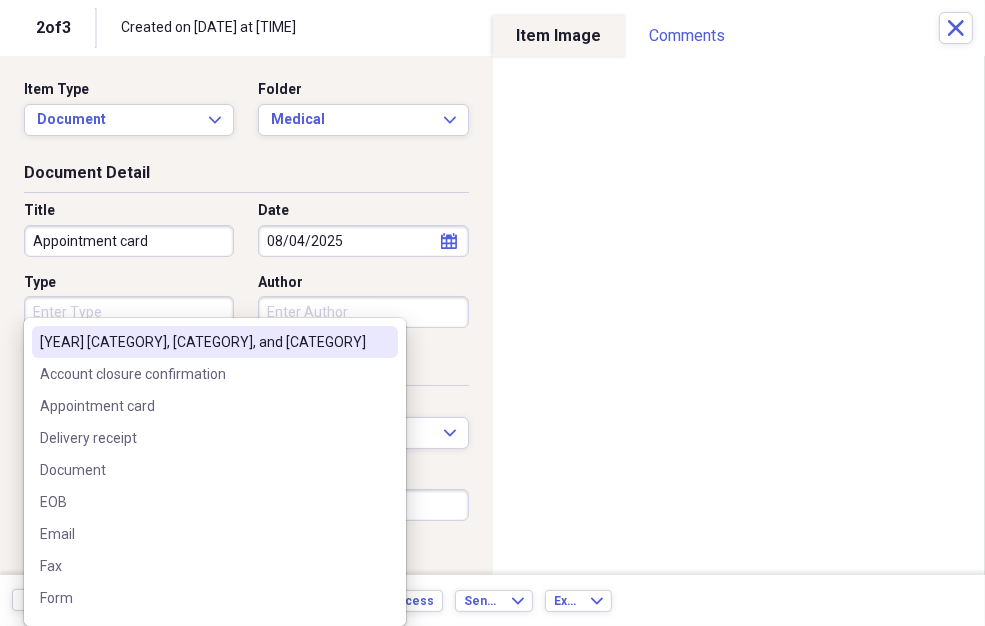 click on "Type" at bounding box center [129, 312] 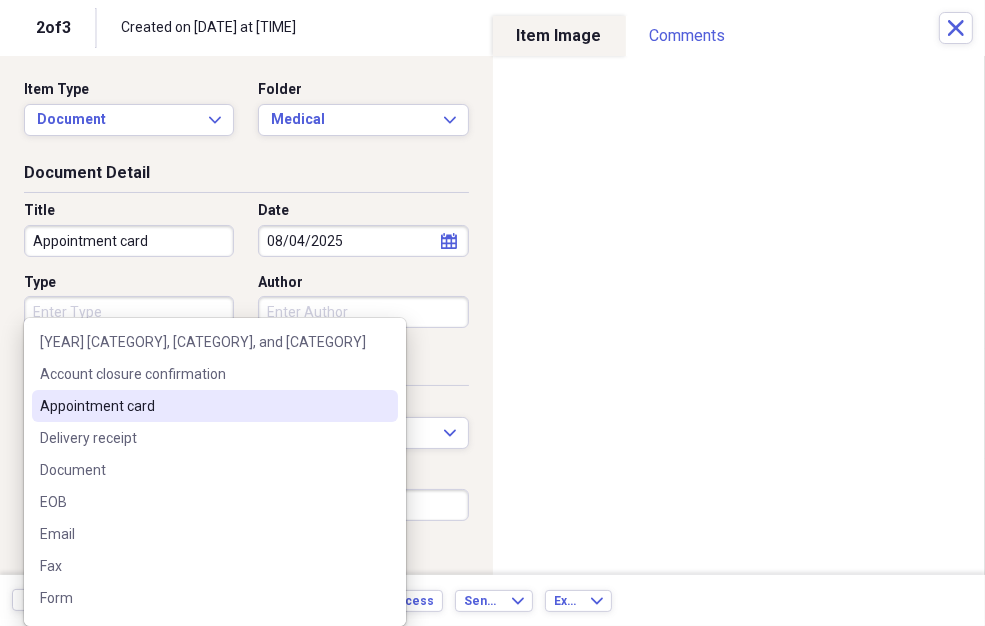 click on "Appointment card" at bounding box center (203, 406) 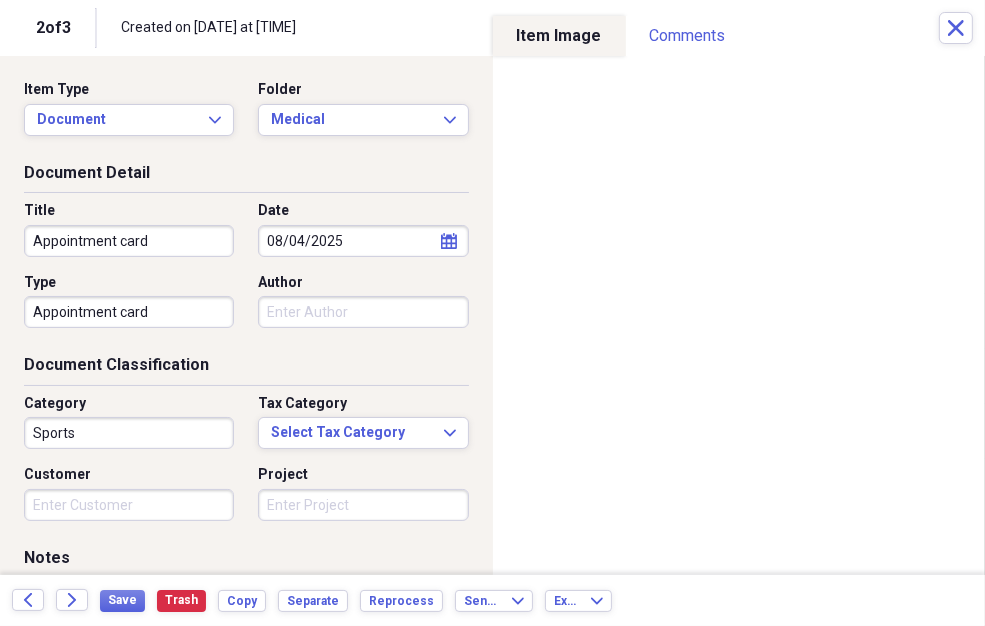 click on "Author" at bounding box center [363, 312] 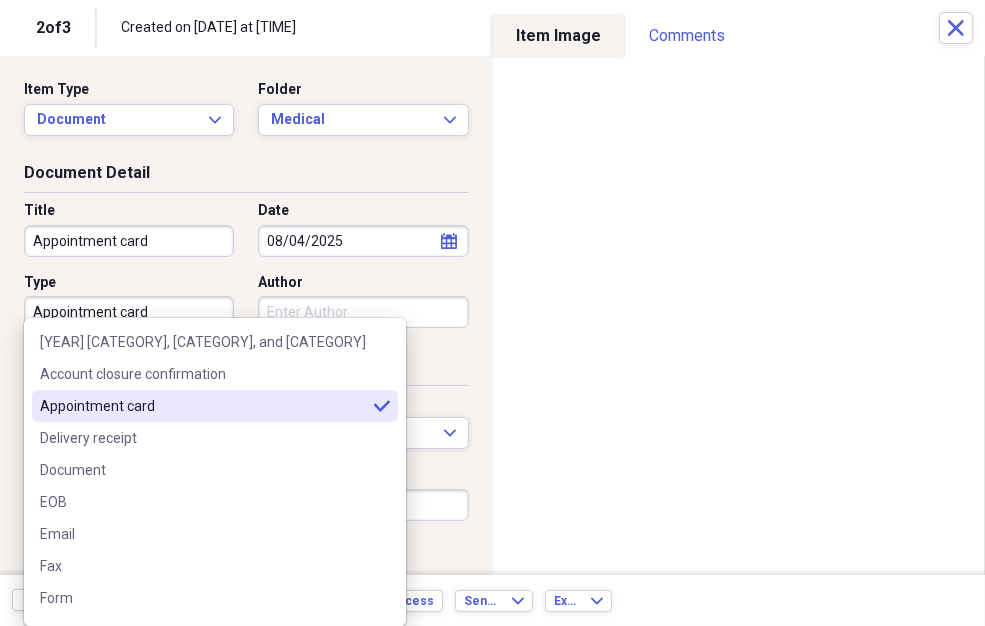 click on "[DATE] [CATEGORY], [CATEGORY], and [CATEGORY] Account closure confirmation Appointment card selected Delivery receipt Document EOB Email Fax Form ID Image Insurance Letter Membership card Packing slip Rebate Report Return confirmation Rx Statement" at bounding box center (215, 472) 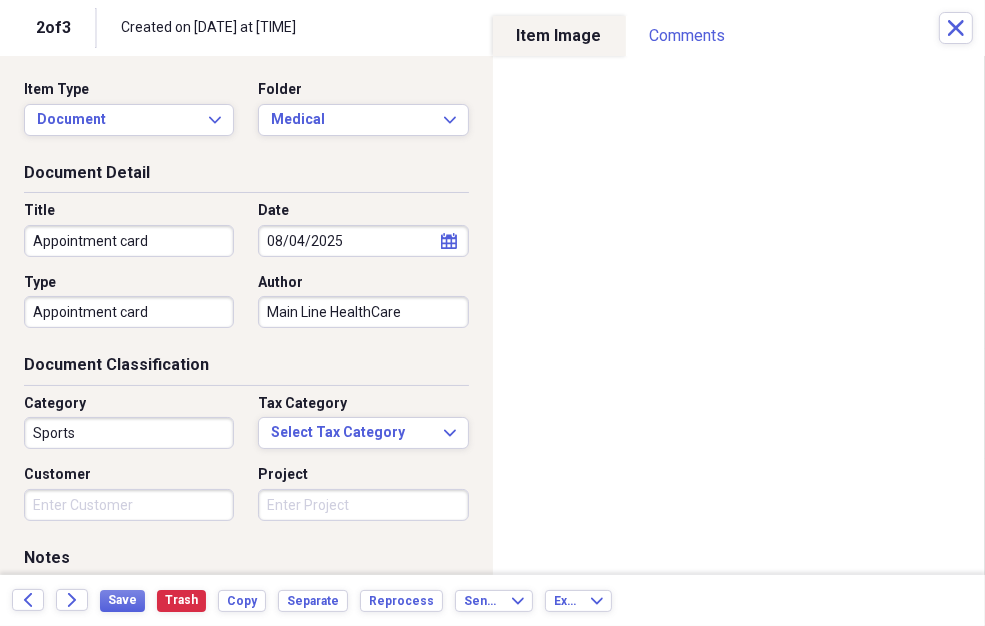 type on "Main Line HealthCare" 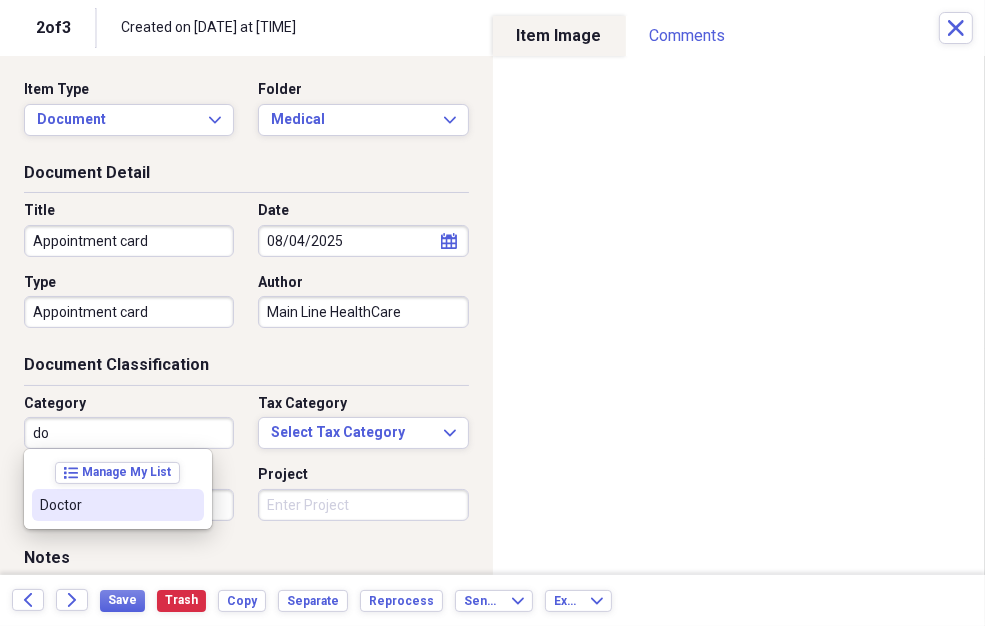 click on "Doctor" at bounding box center (118, 505) 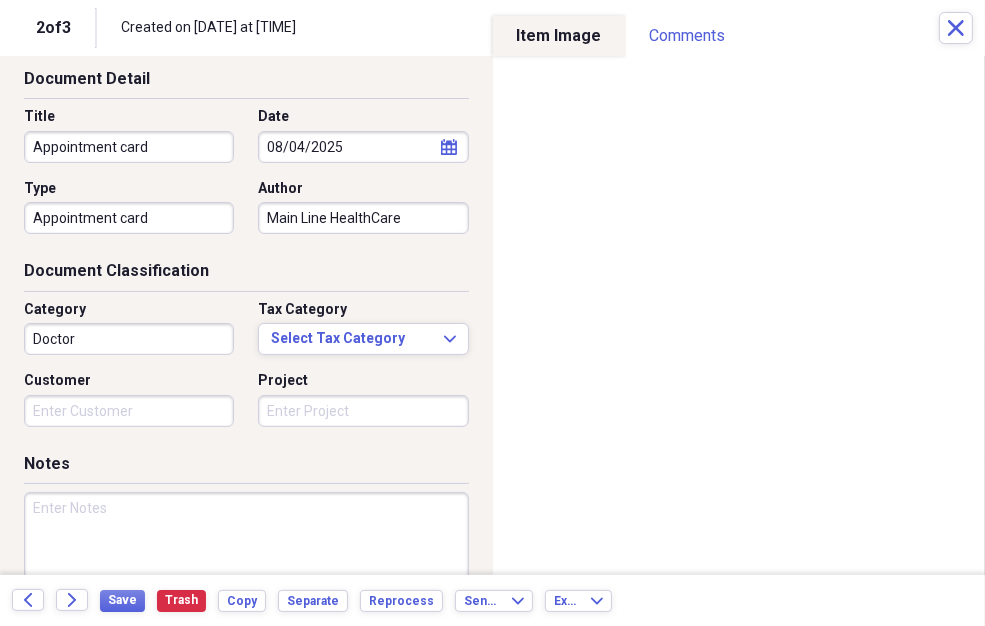 scroll, scrollTop: 153, scrollLeft: 0, axis: vertical 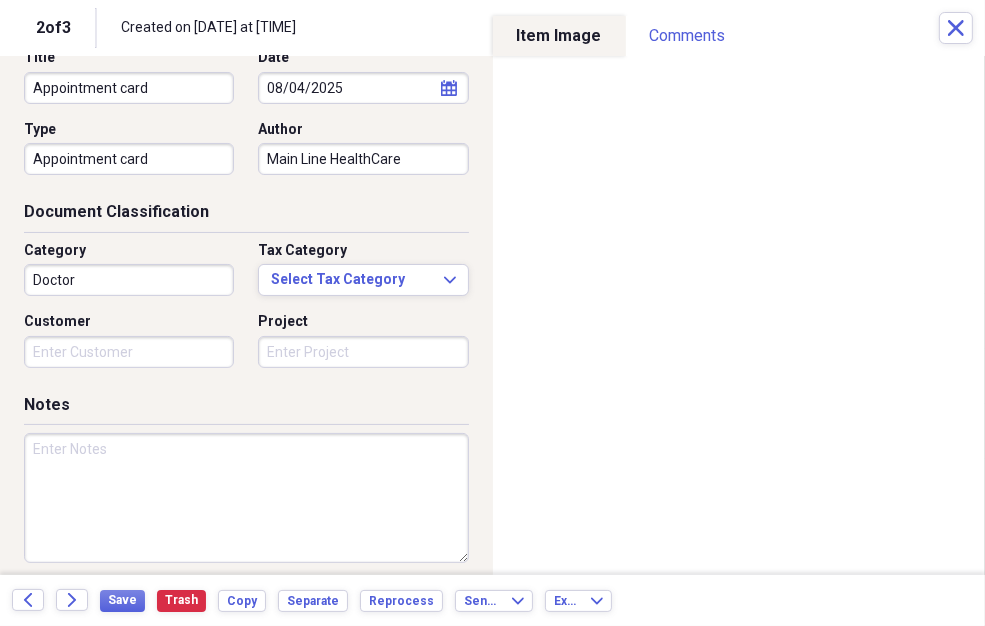 click at bounding box center [246, 498] 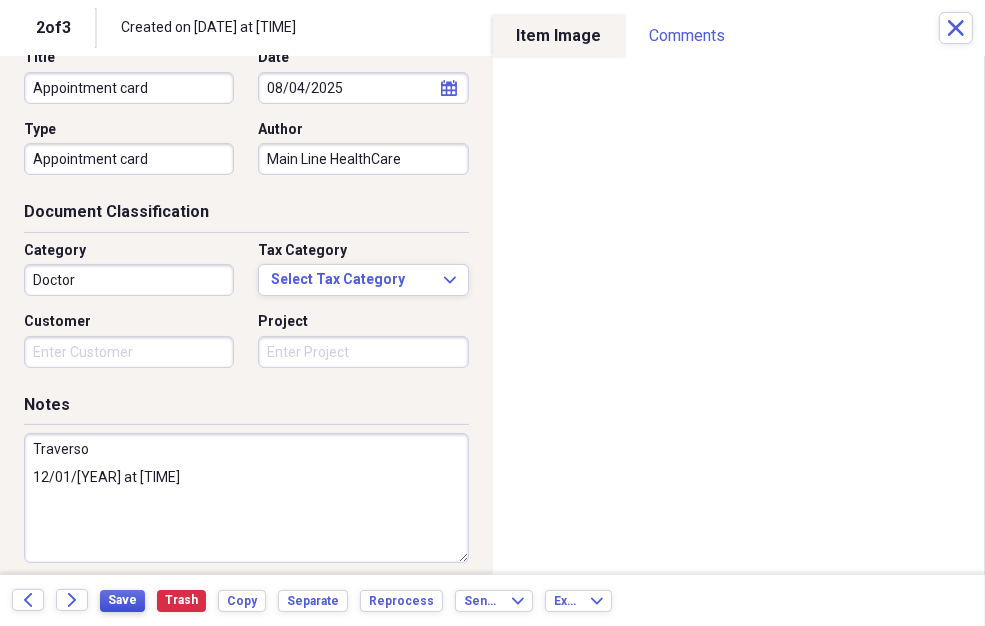 type on "Traverso
12/01/[YEAR] at [TIME]" 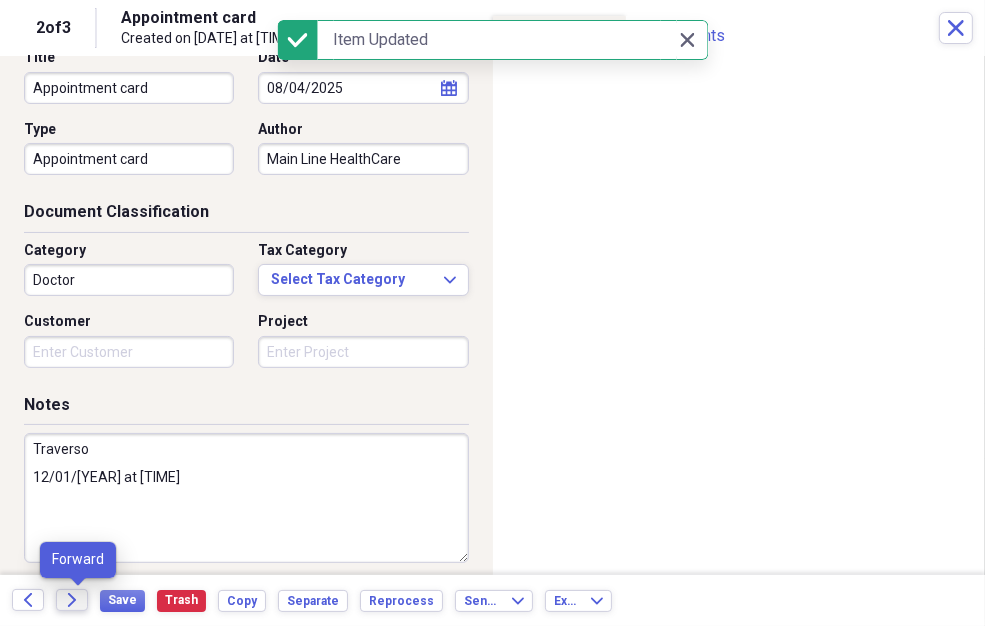 click on "Forward" 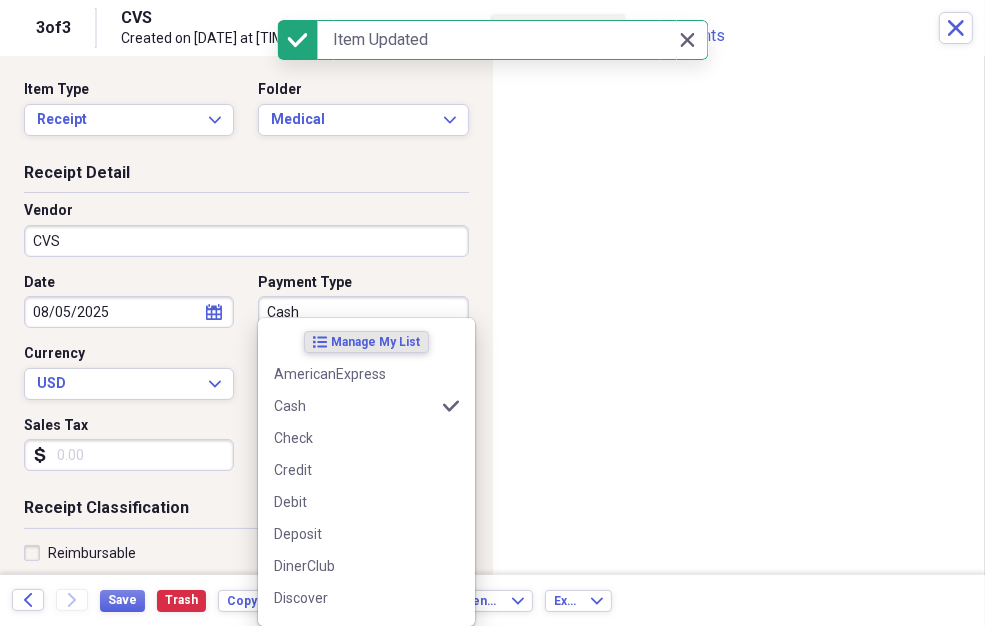 click on "Cash" at bounding box center [363, 312] 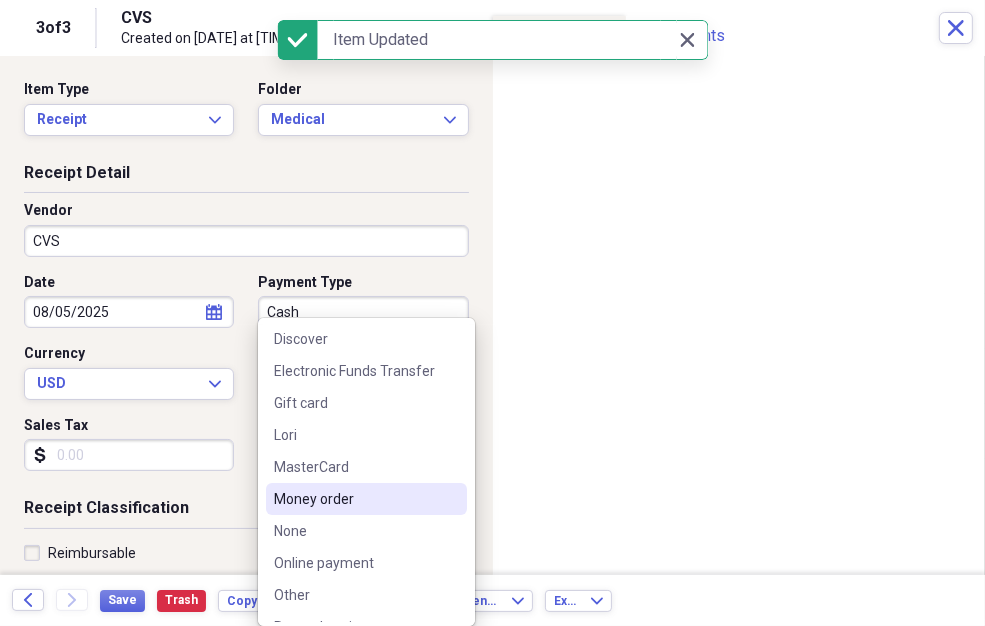 scroll, scrollTop: 306, scrollLeft: 0, axis: vertical 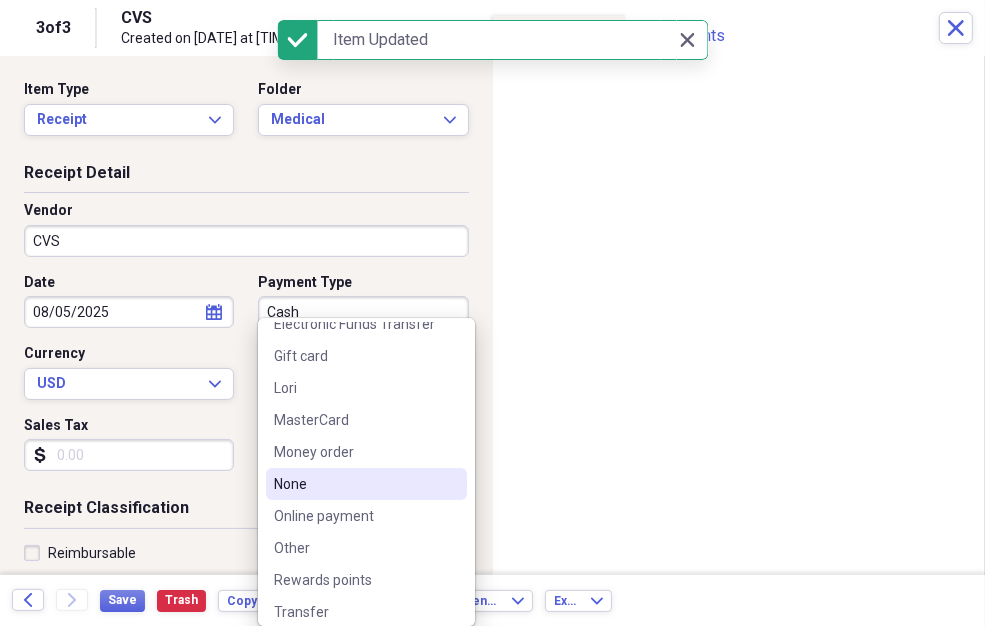 click on "None" at bounding box center [354, 484] 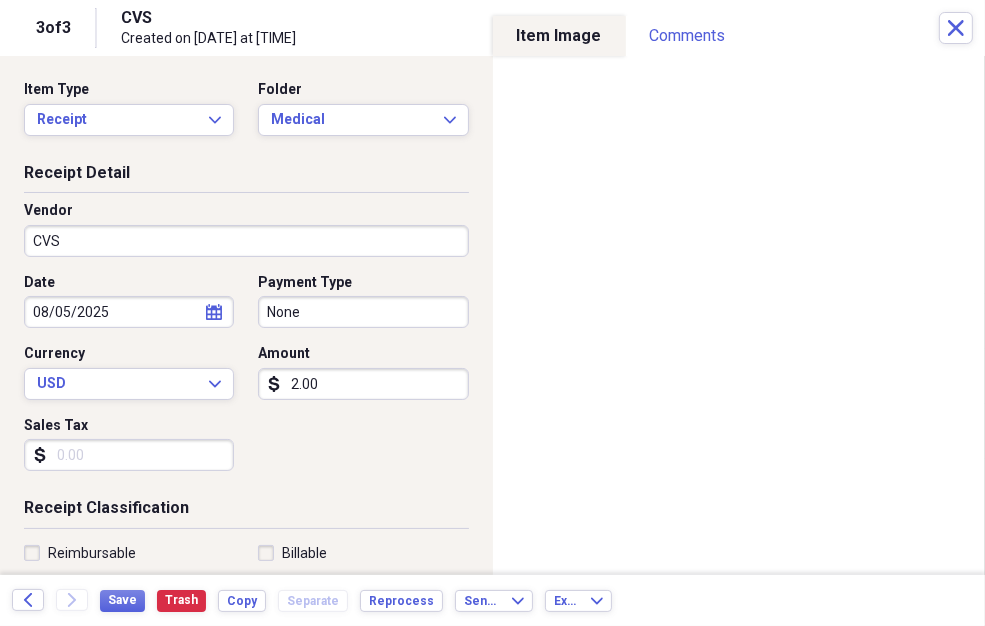click on "2.00" at bounding box center (363, 384) 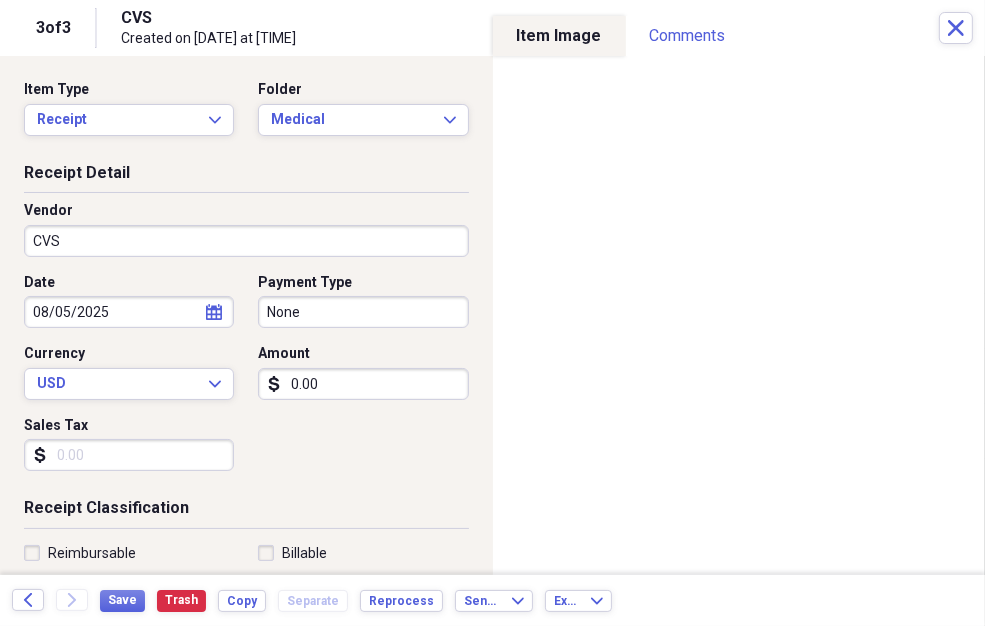 type on "0.00" 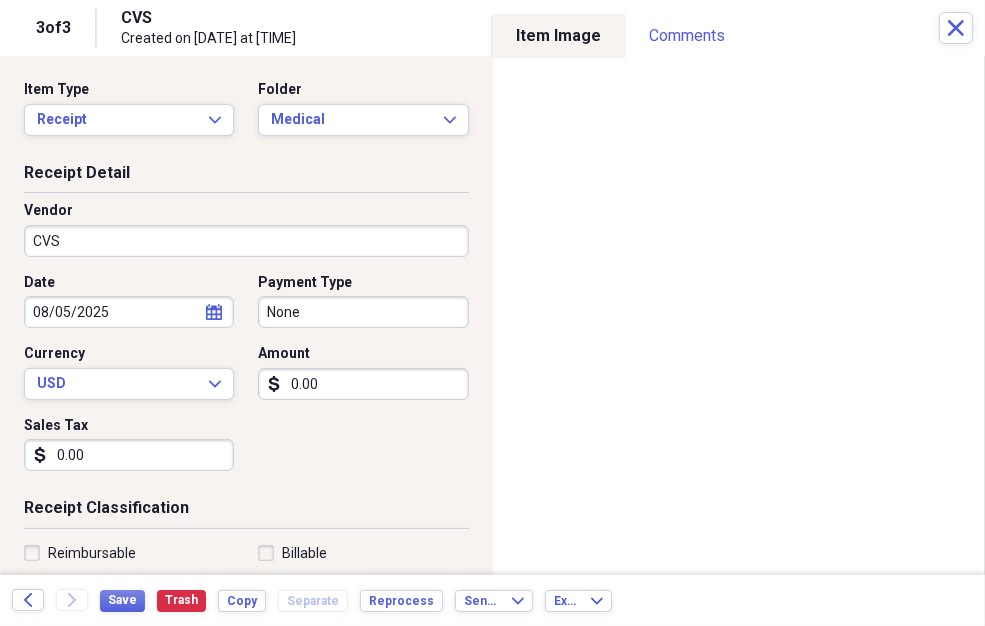 click on "08/05/2025" at bounding box center [129, 312] 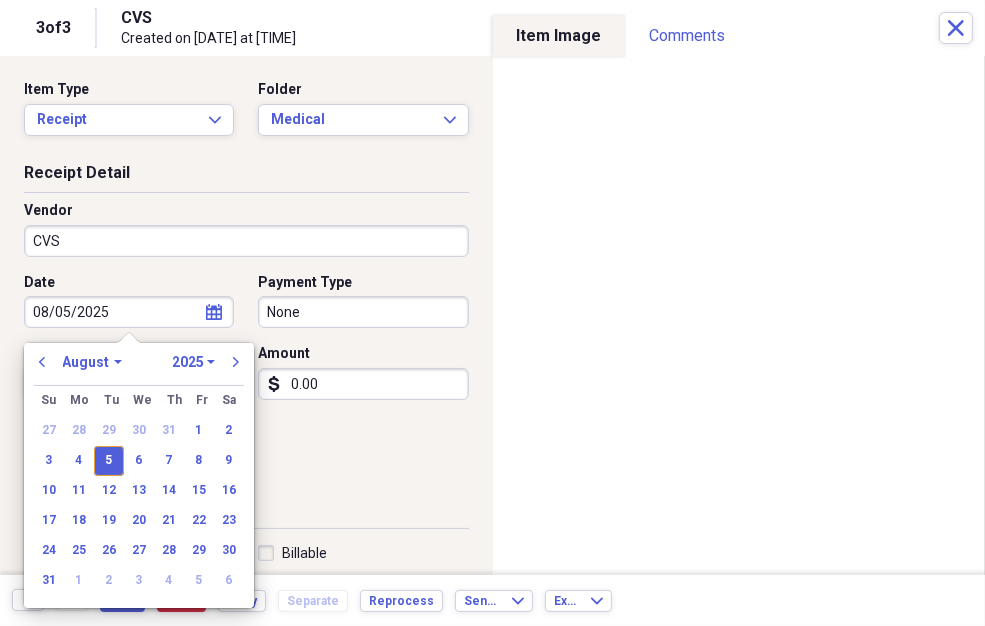 click on "08/05/2025" at bounding box center (129, 312) 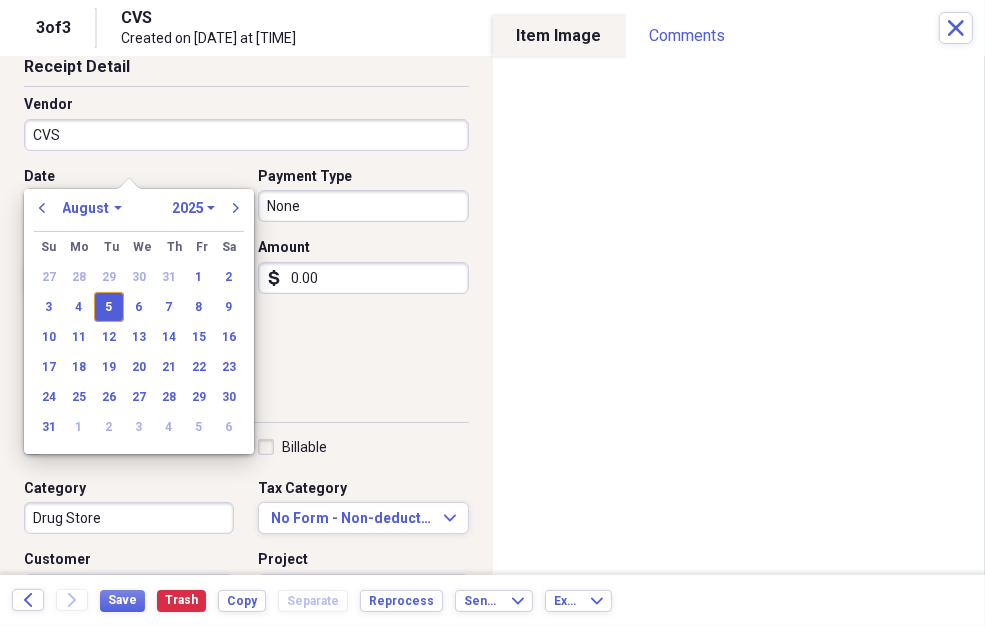scroll, scrollTop: 153, scrollLeft: 0, axis: vertical 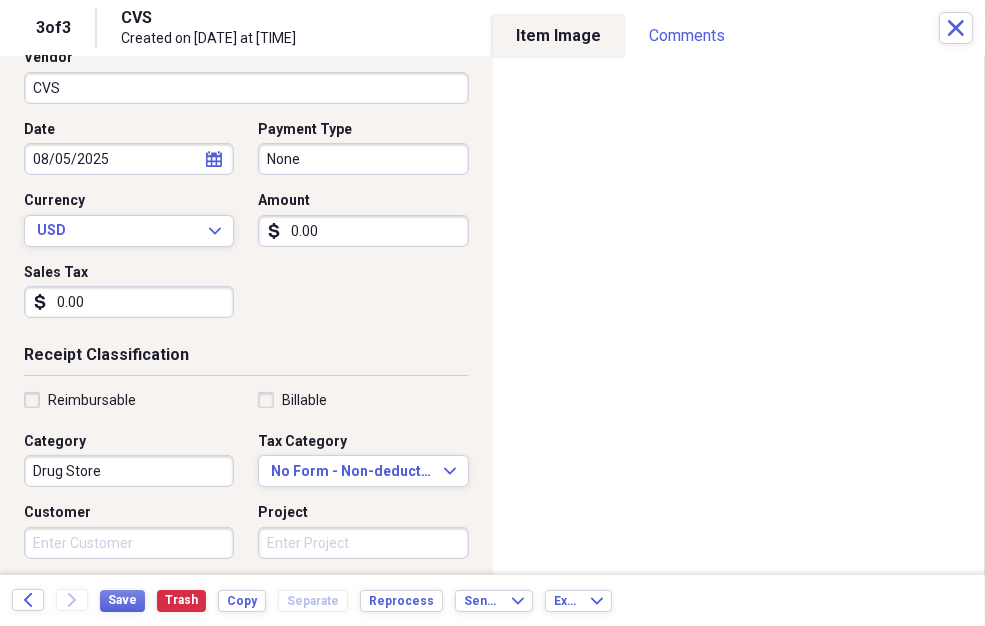 click on "Date [DATE] calendar Calendar Payment Type None Currency USD Expand Amount dollar-sign 0.00 Sales Tax dollar-sign 0.00" at bounding box center [246, 227] 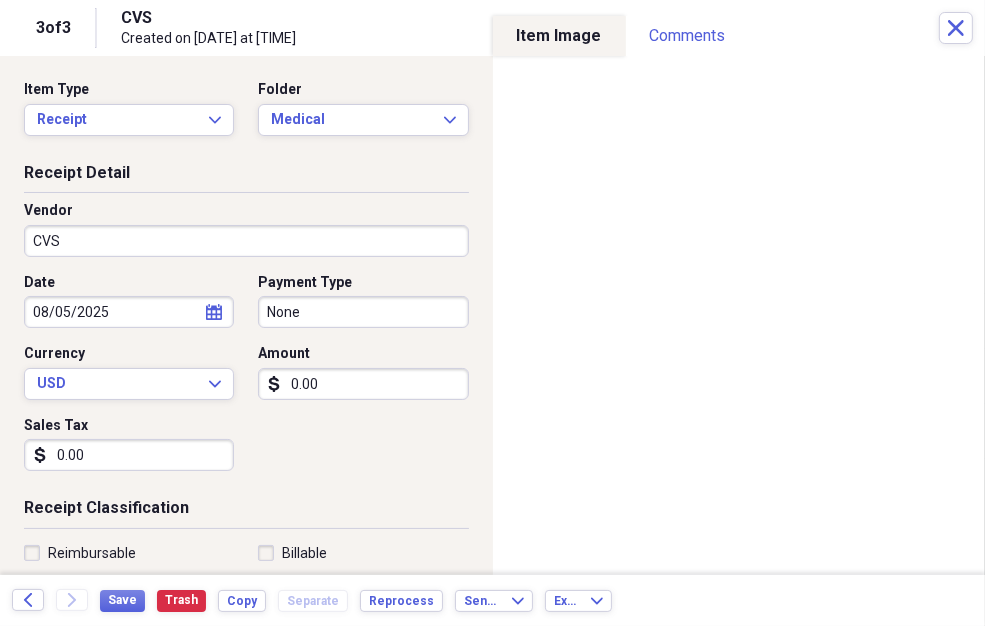scroll, scrollTop: 153, scrollLeft: 0, axis: vertical 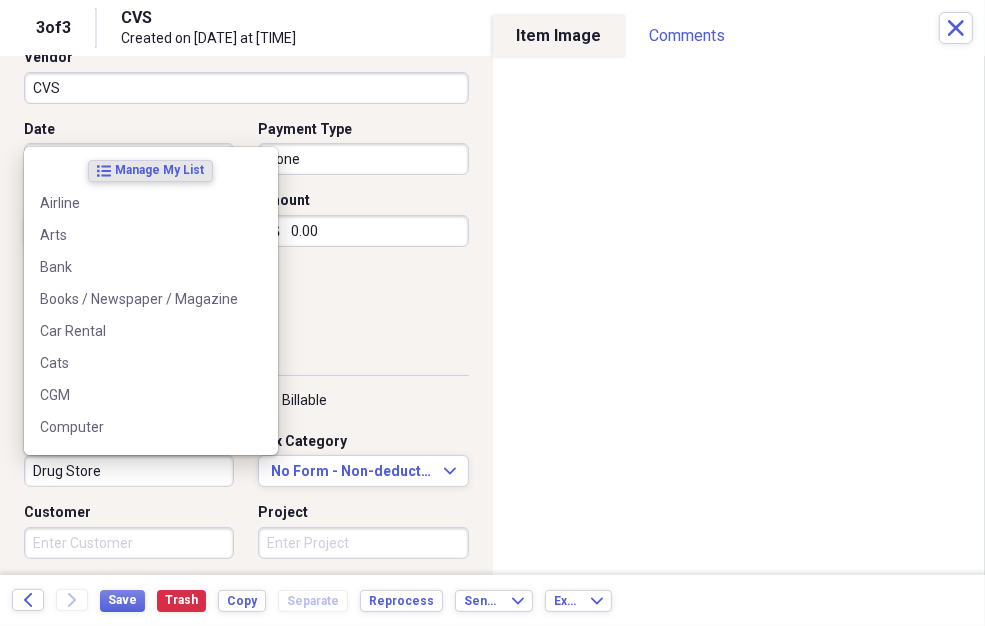click on "Drug Store" at bounding box center [129, 471] 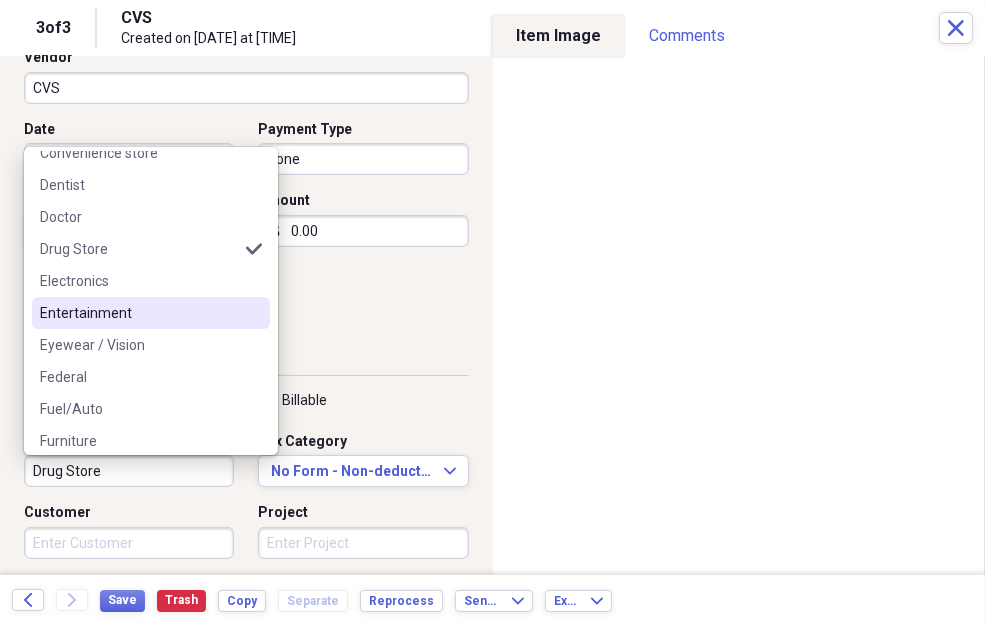 scroll, scrollTop: 1073, scrollLeft: 0, axis: vertical 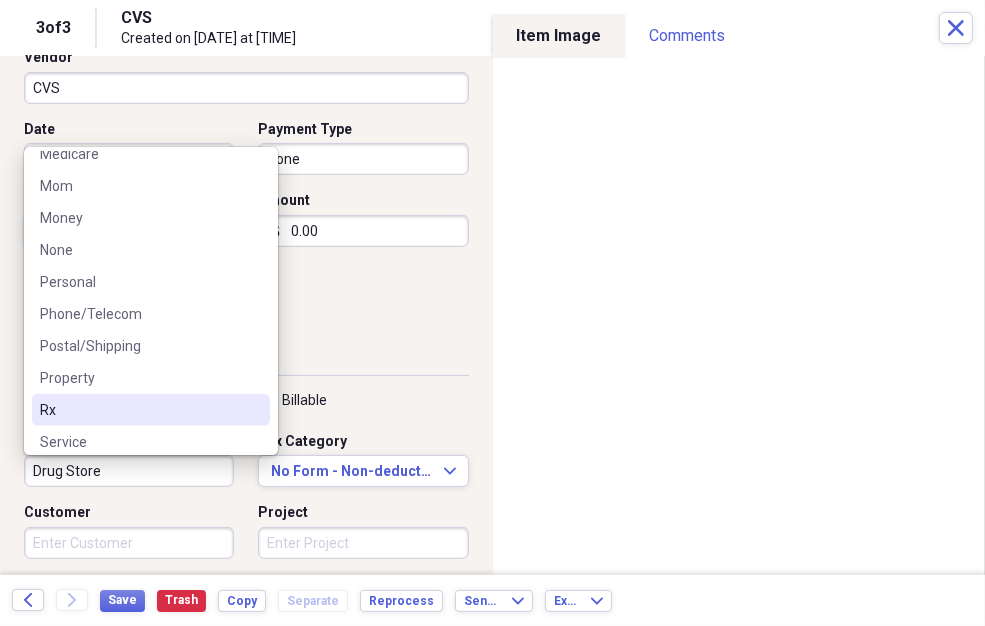 click on "Rx" at bounding box center (139, 410) 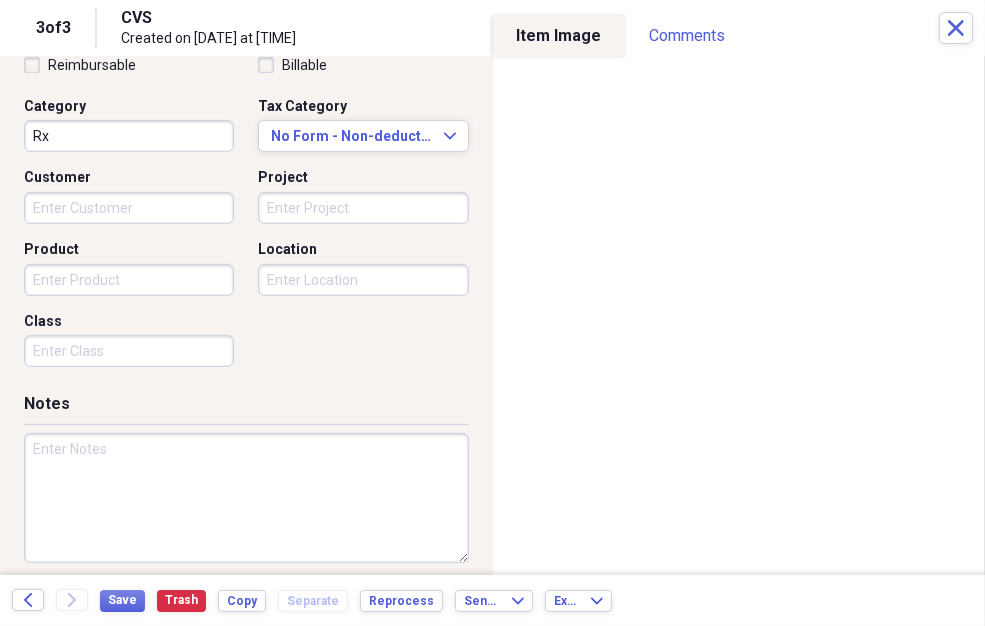 scroll, scrollTop: 499, scrollLeft: 0, axis: vertical 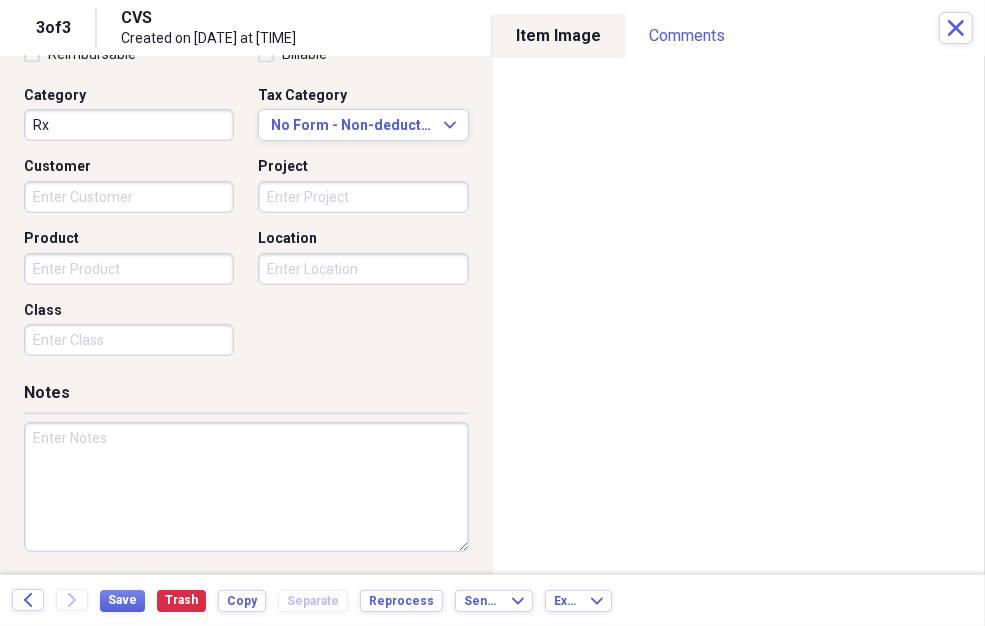 click at bounding box center [246, 487] 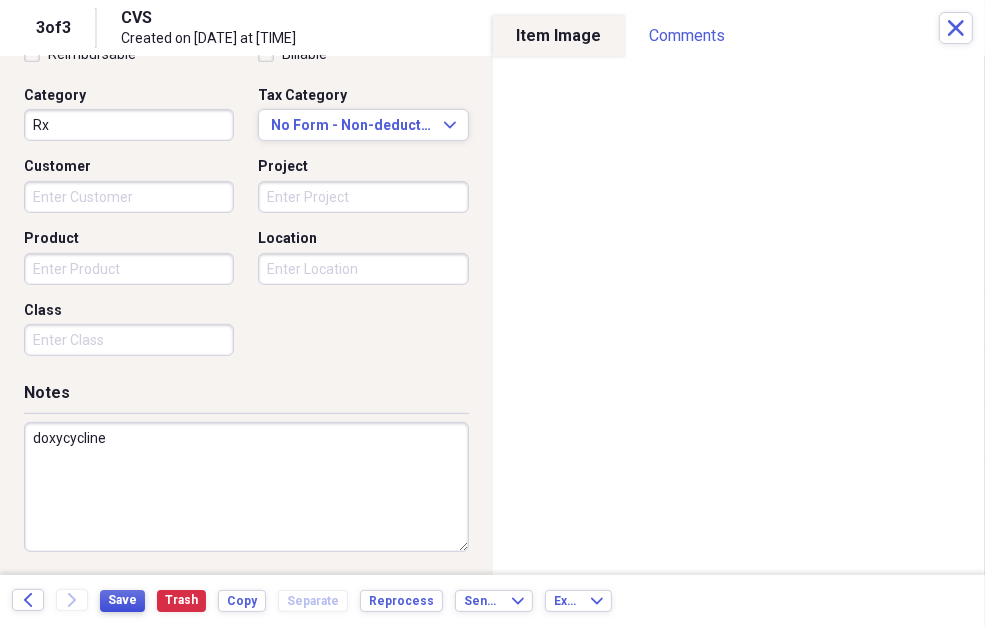 type on "doxycycline" 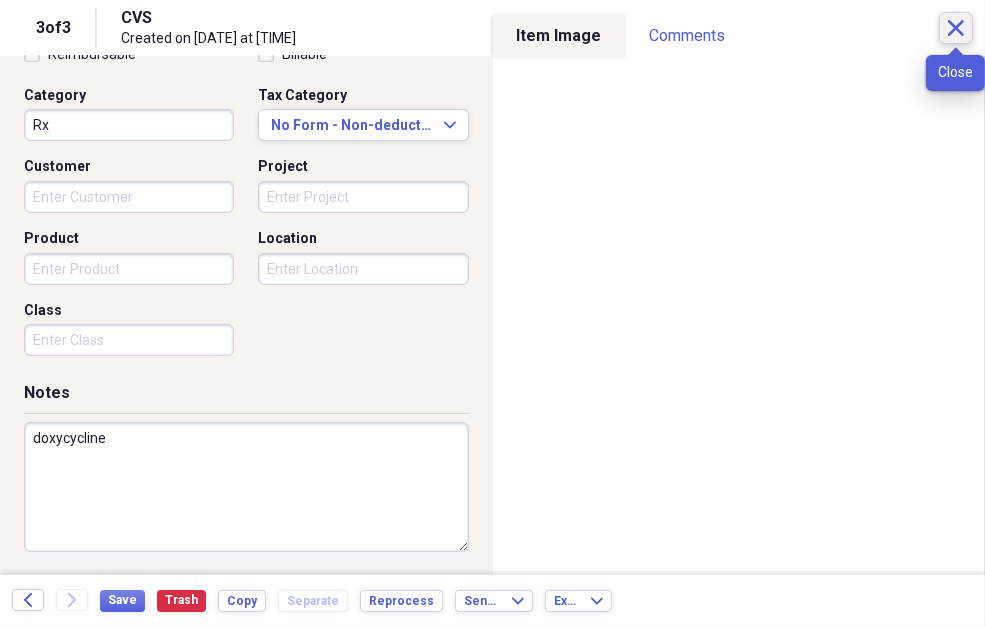 click on "Close" at bounding box center (956, 28) 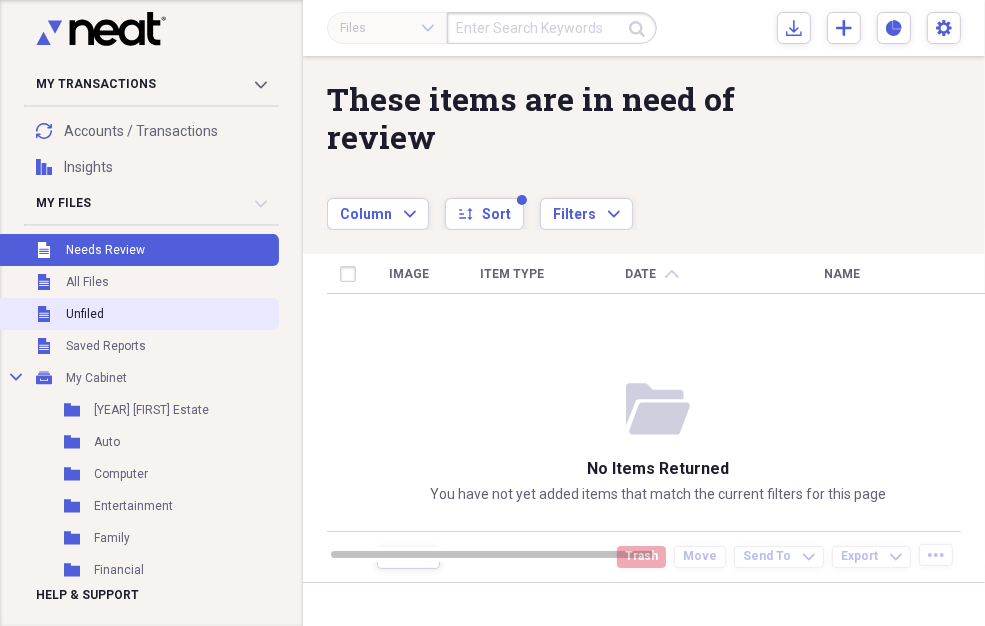 click on "Unfiled" at bounding box center (85, 314) 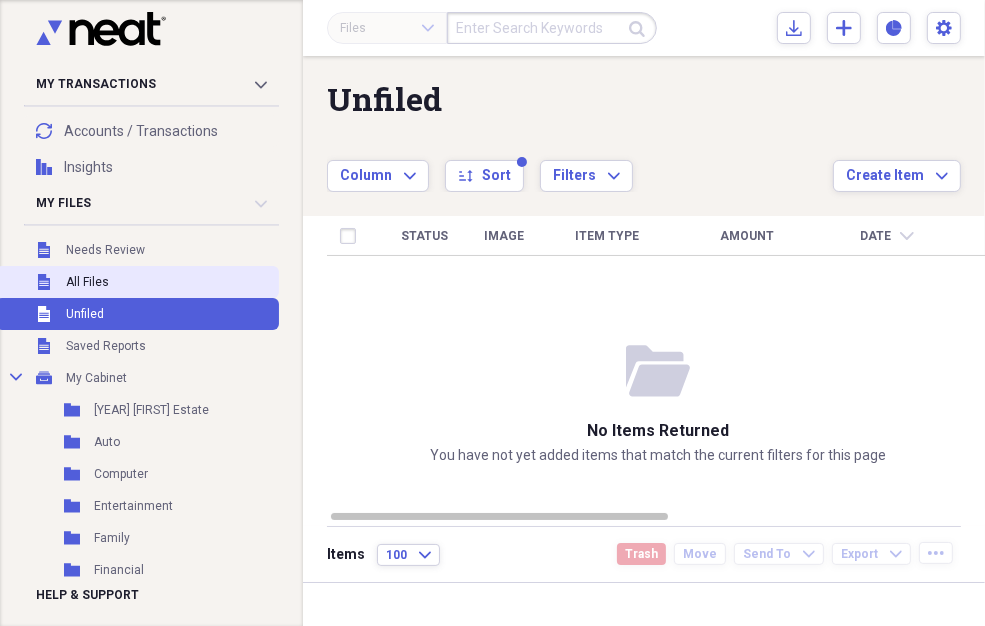 click on "All Files" at bounding box center [87, 282] 